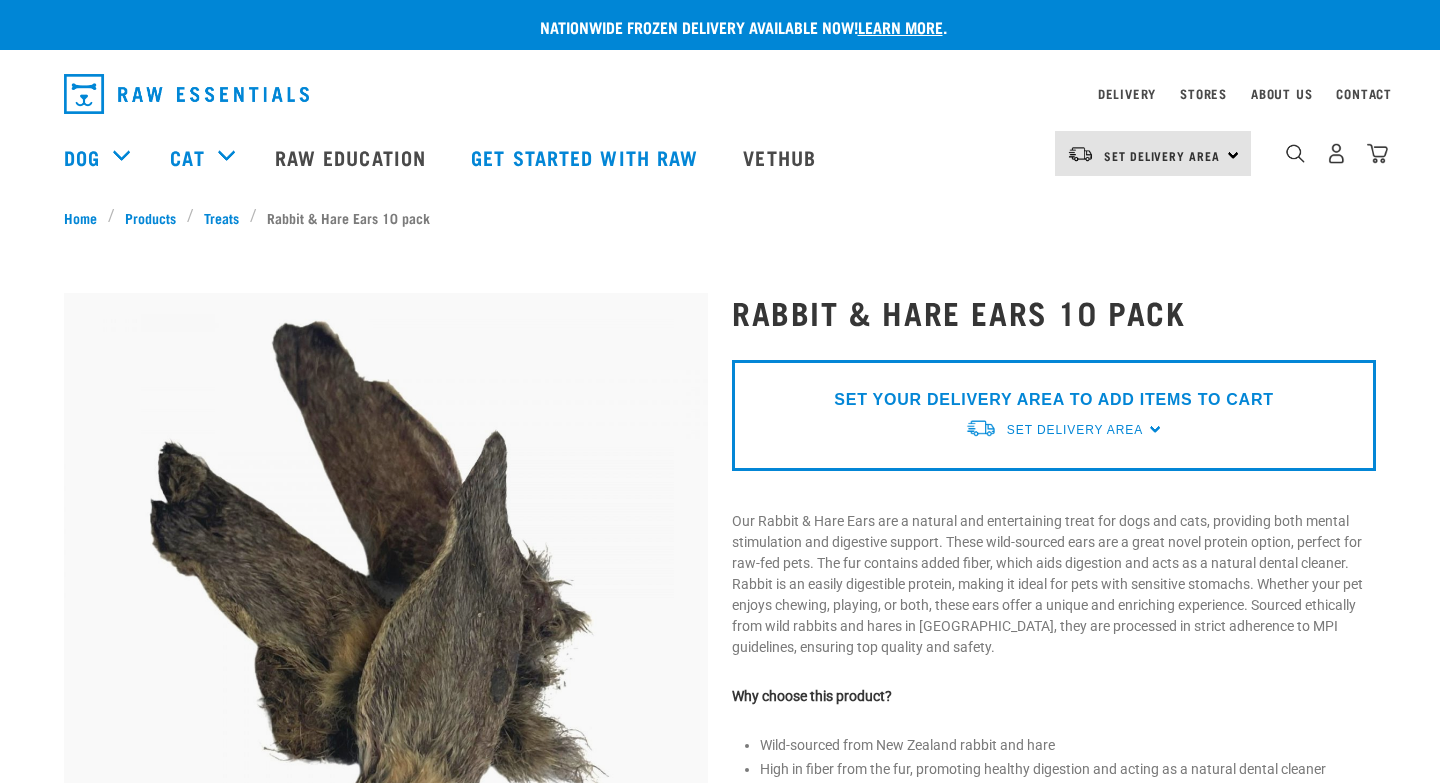 scroll, scrollTop: 0, scrollLeft: 0, axis: both 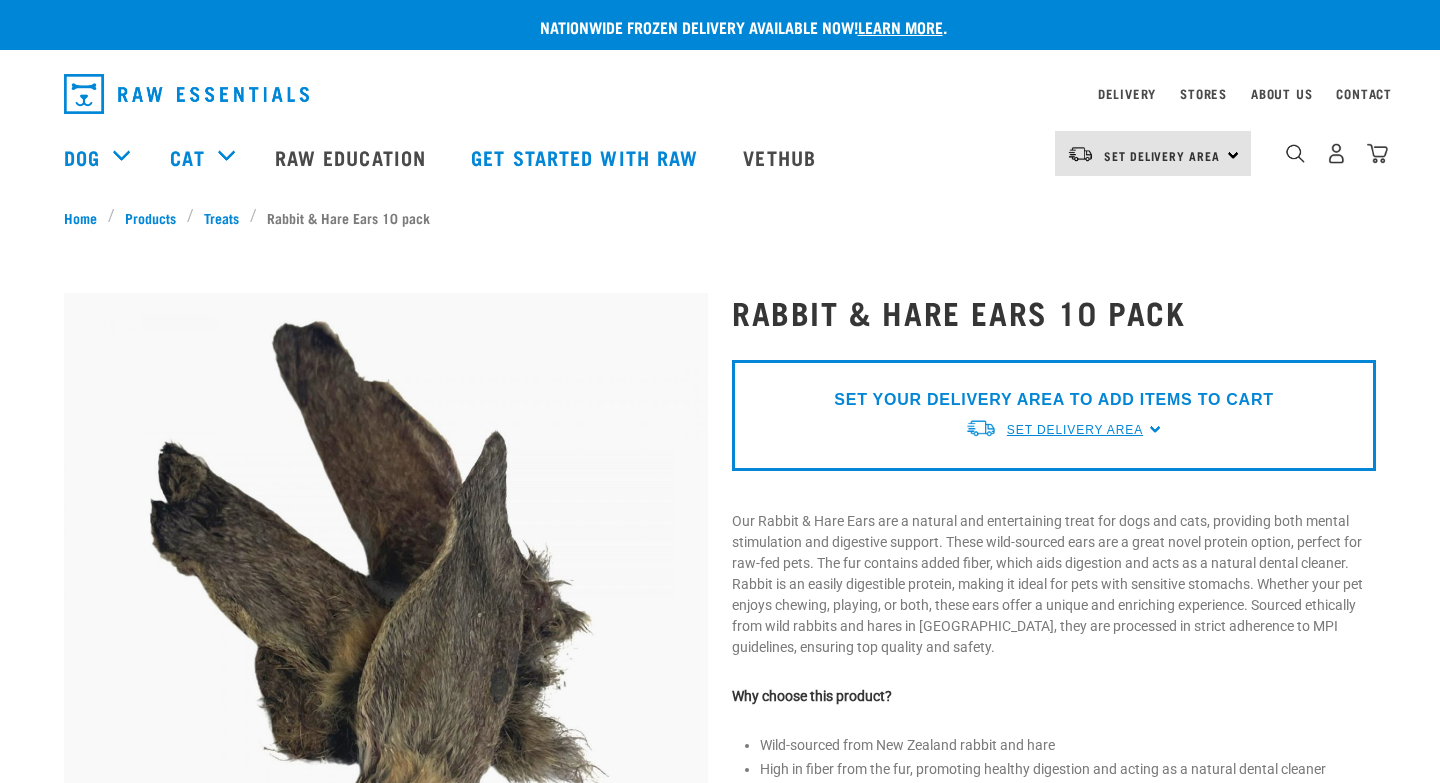 click on "Set Delivery Area" at bounding box center [1075, 430] 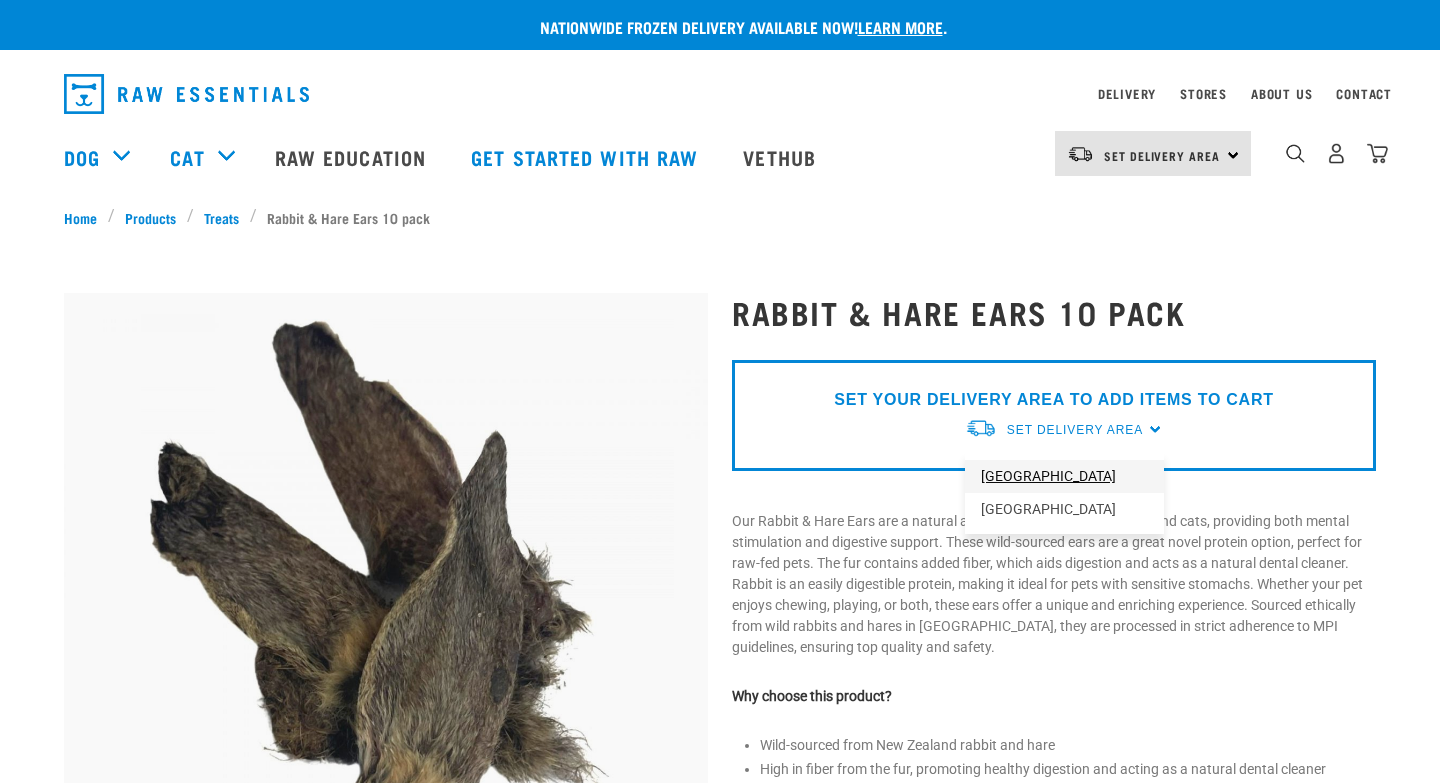 click on "[GEOGRAPHIC_DATA]" at bounding box center [1064, 476] 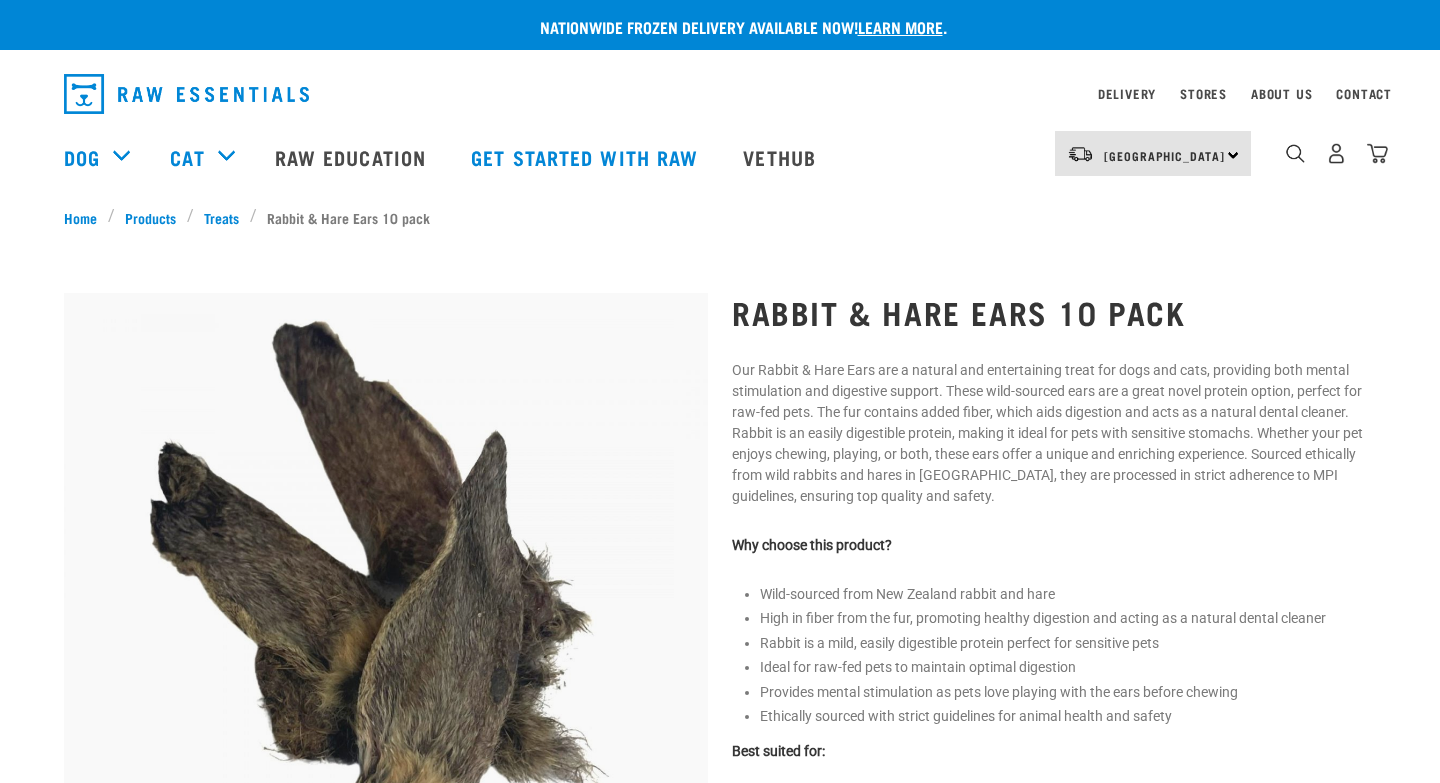 scroll, scrollTop: 240, scrollLeft: 0, axis: vertical 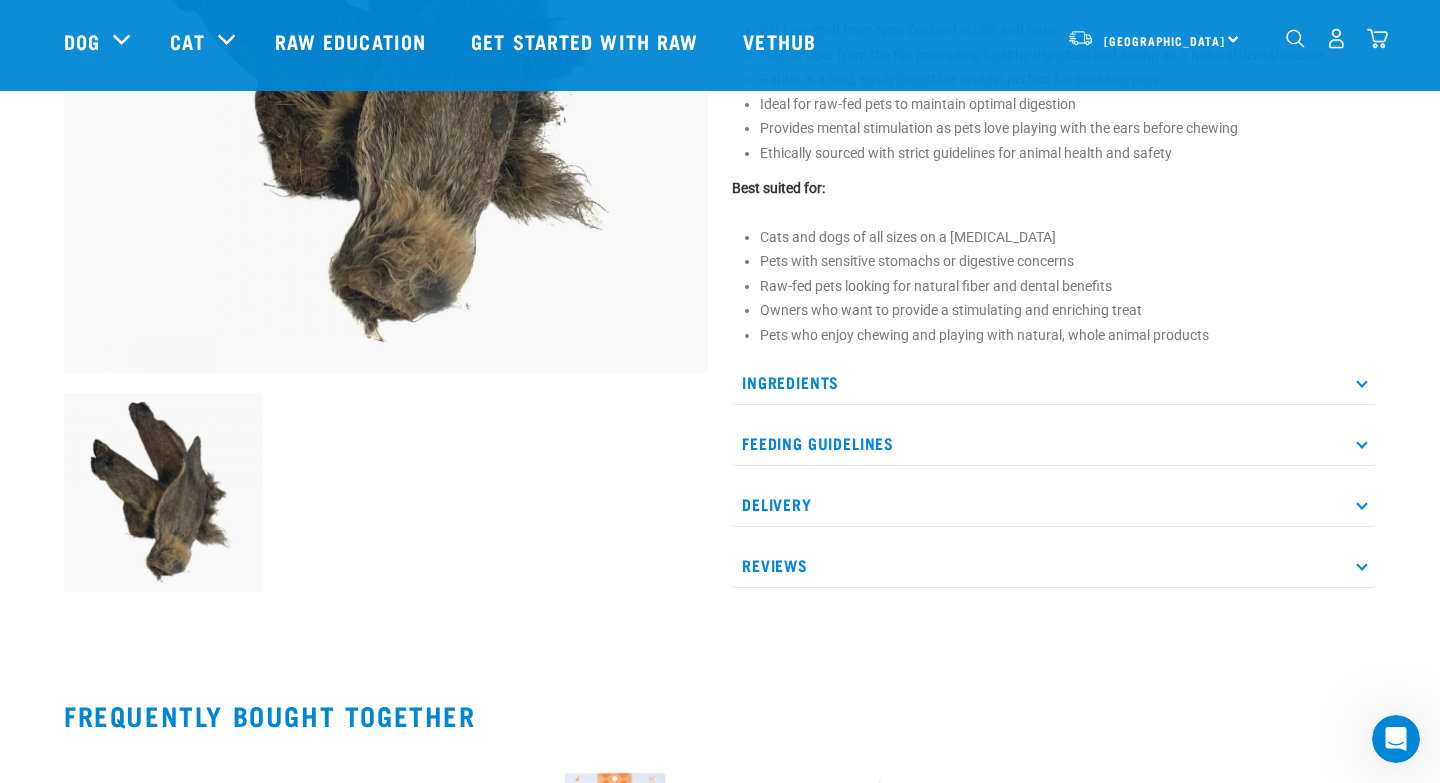 click on "Delivery" at bounding box center (1054, 504) 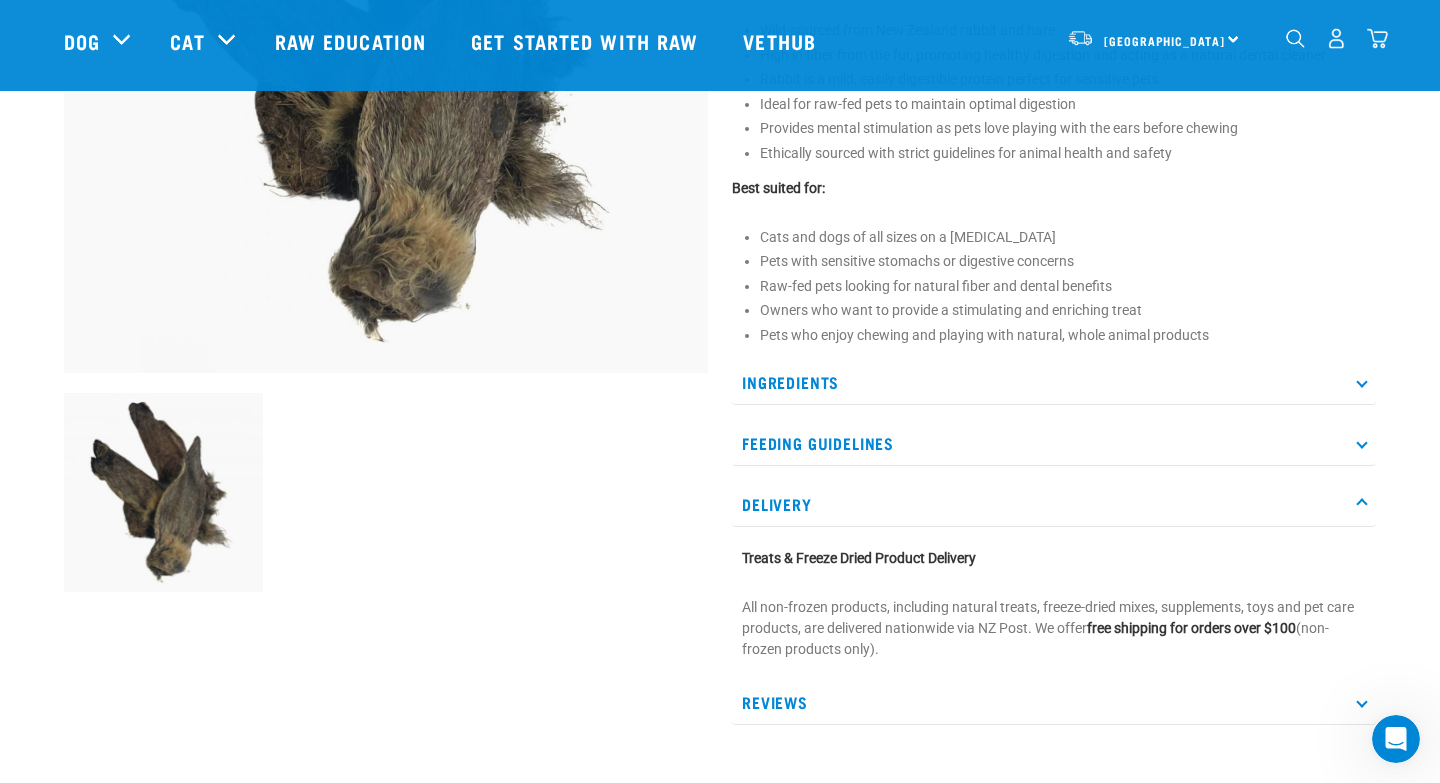 click on "Delivery" at bounding box center (1054, 504) 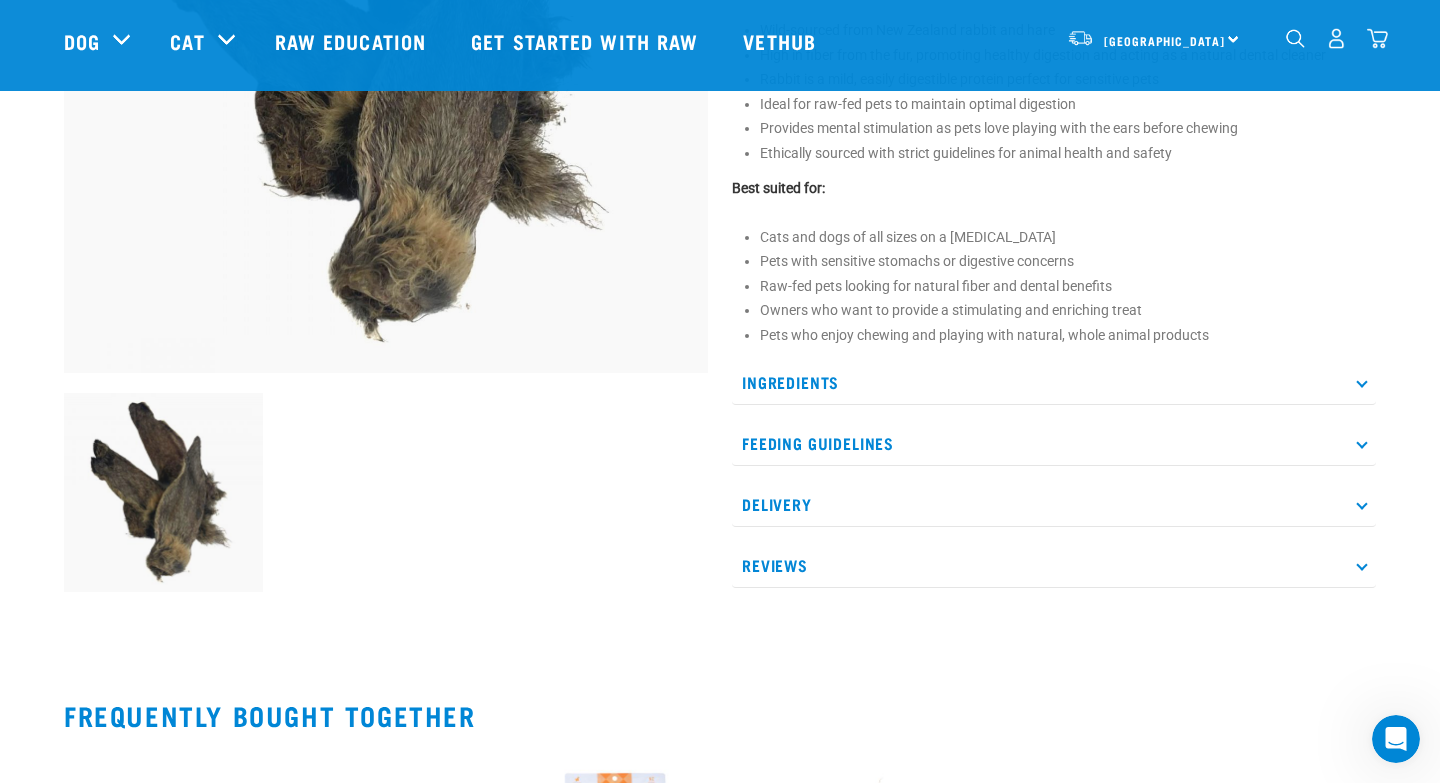 click on "Ingredients
100% Wild Caught NZ Rabbit or Hare Ears
Feeding Guidelines
Not for human consumption. Treats are intended for supplemental feeding only. As a guide, treats should not exceed 10% of a dog's daily calorie intake. Always supervise your pet when feeding treats Please ensure your pet always has access to clean drinking water.
Delivery
Treats & Freeze Dried Product Delivery
free shipping for orders over $100" at bounding box center (1054, 474) 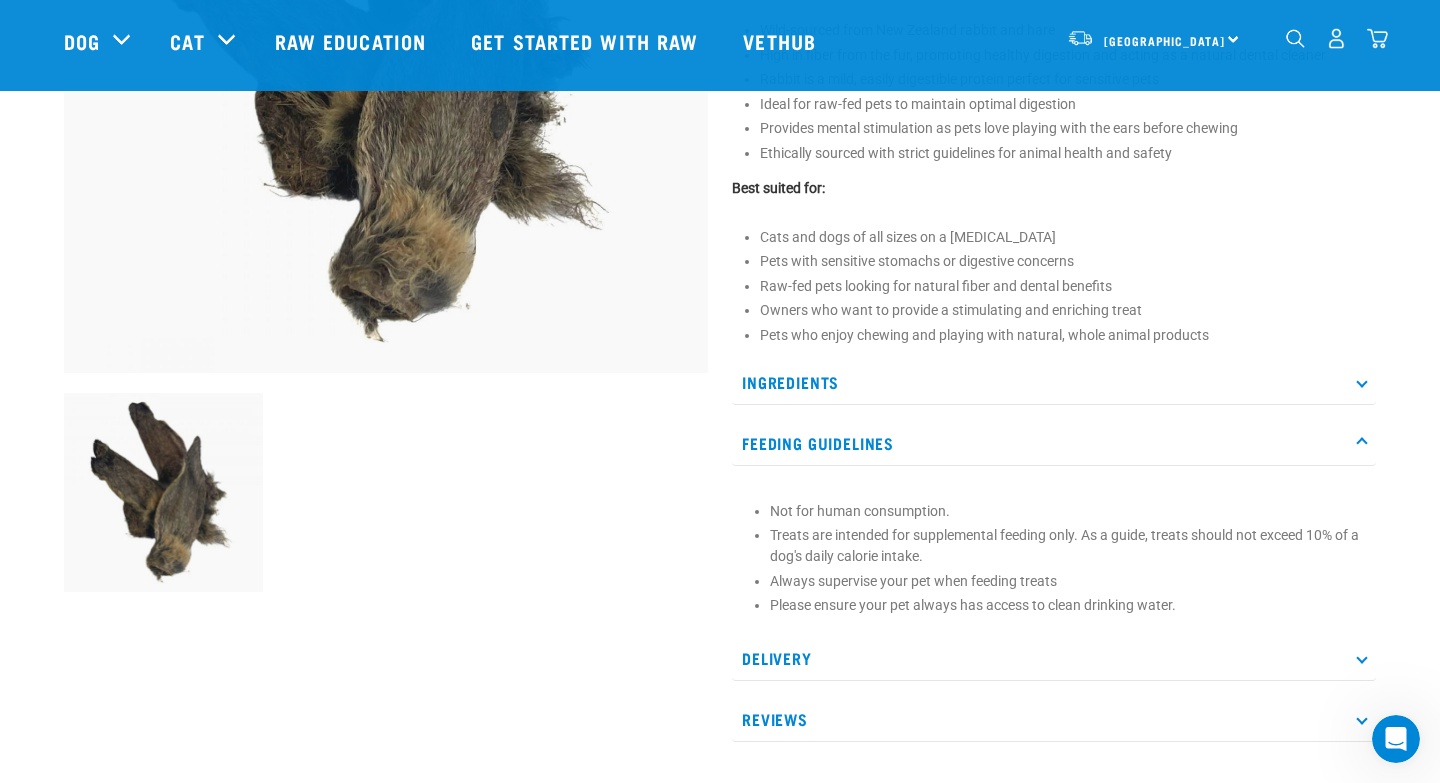 click on "Feeding Guidelines" at bounding box center (1054, 443) 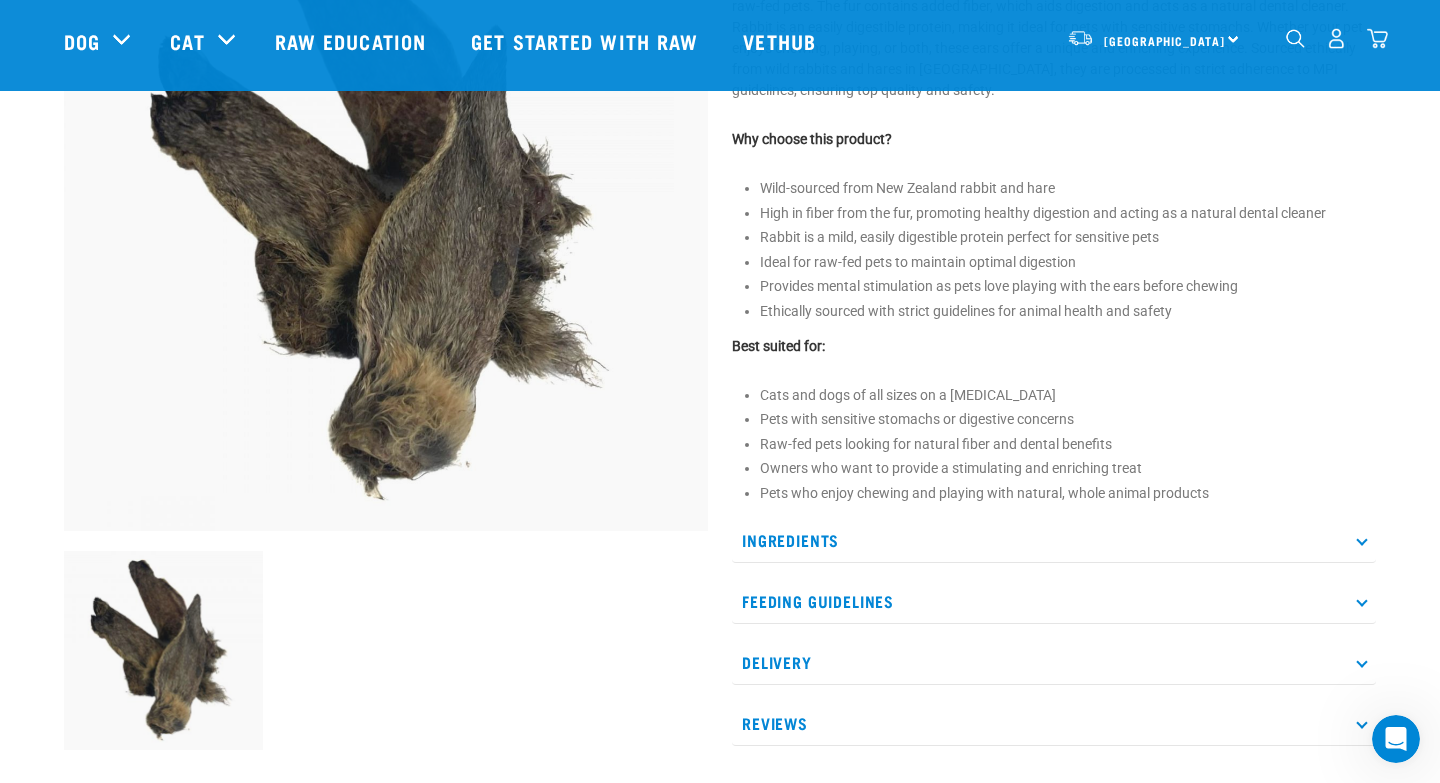 scroll, scrollTop: 0, scrollLeft: 0, axis: both 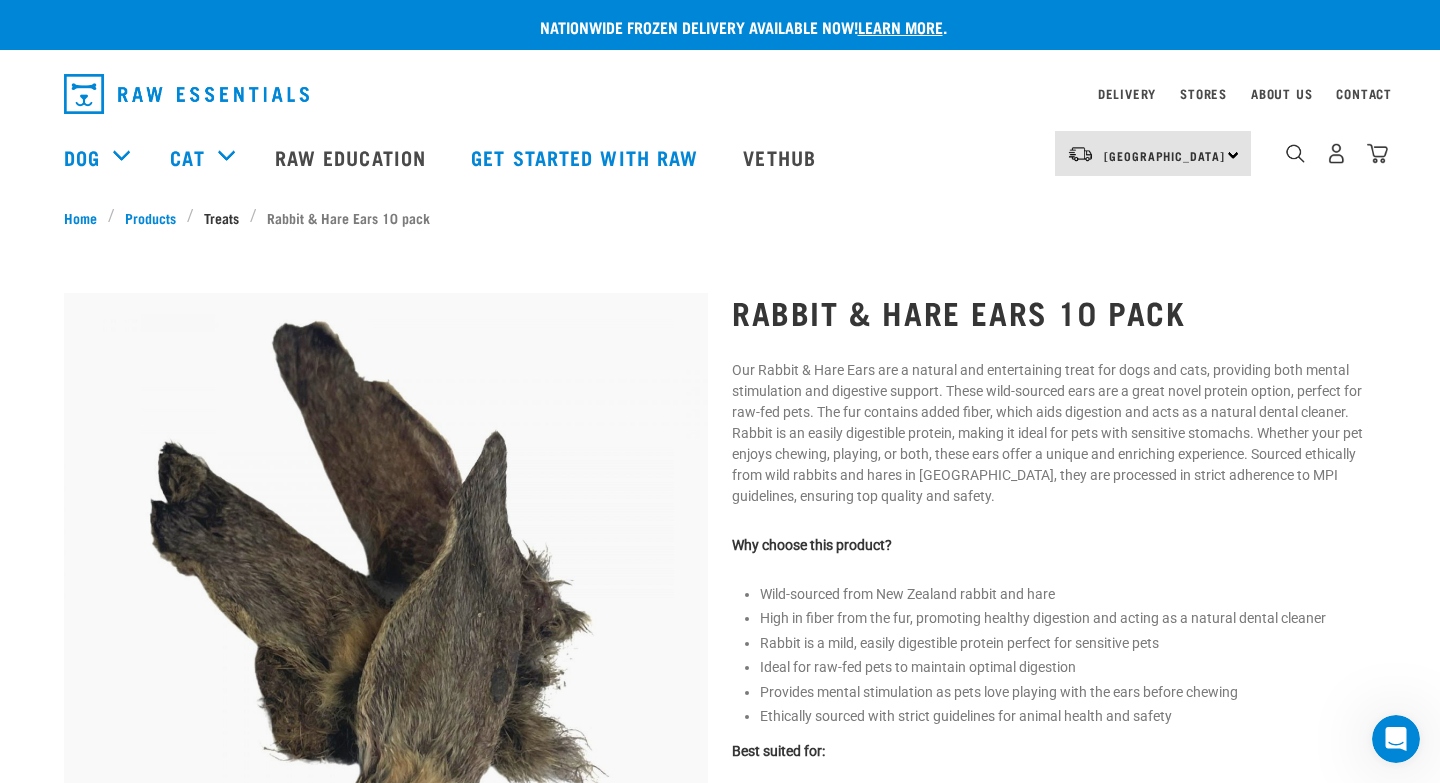 click on "Treats" at bounding box center [222, 217] 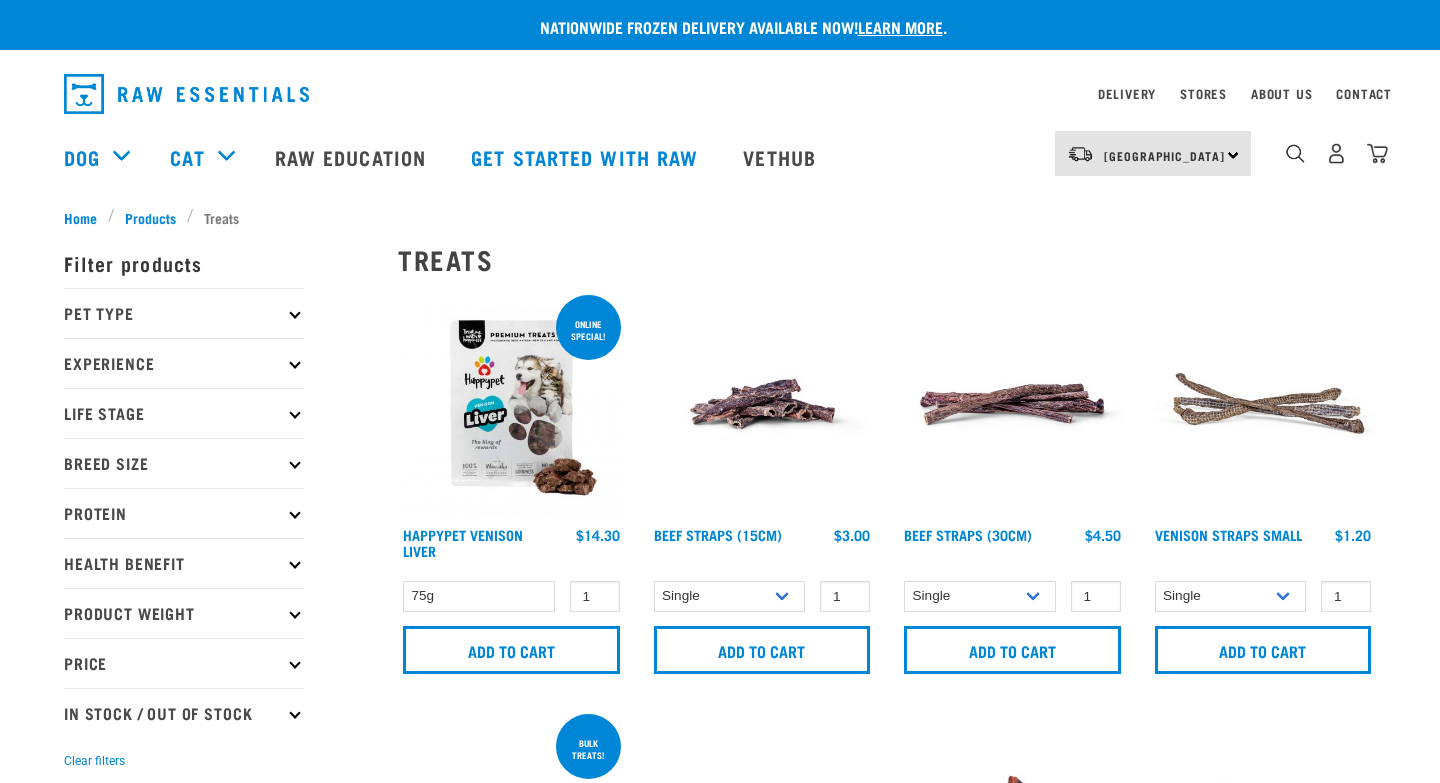 scroll, scrollTop: 0, scrollLeft: 0, axis: both 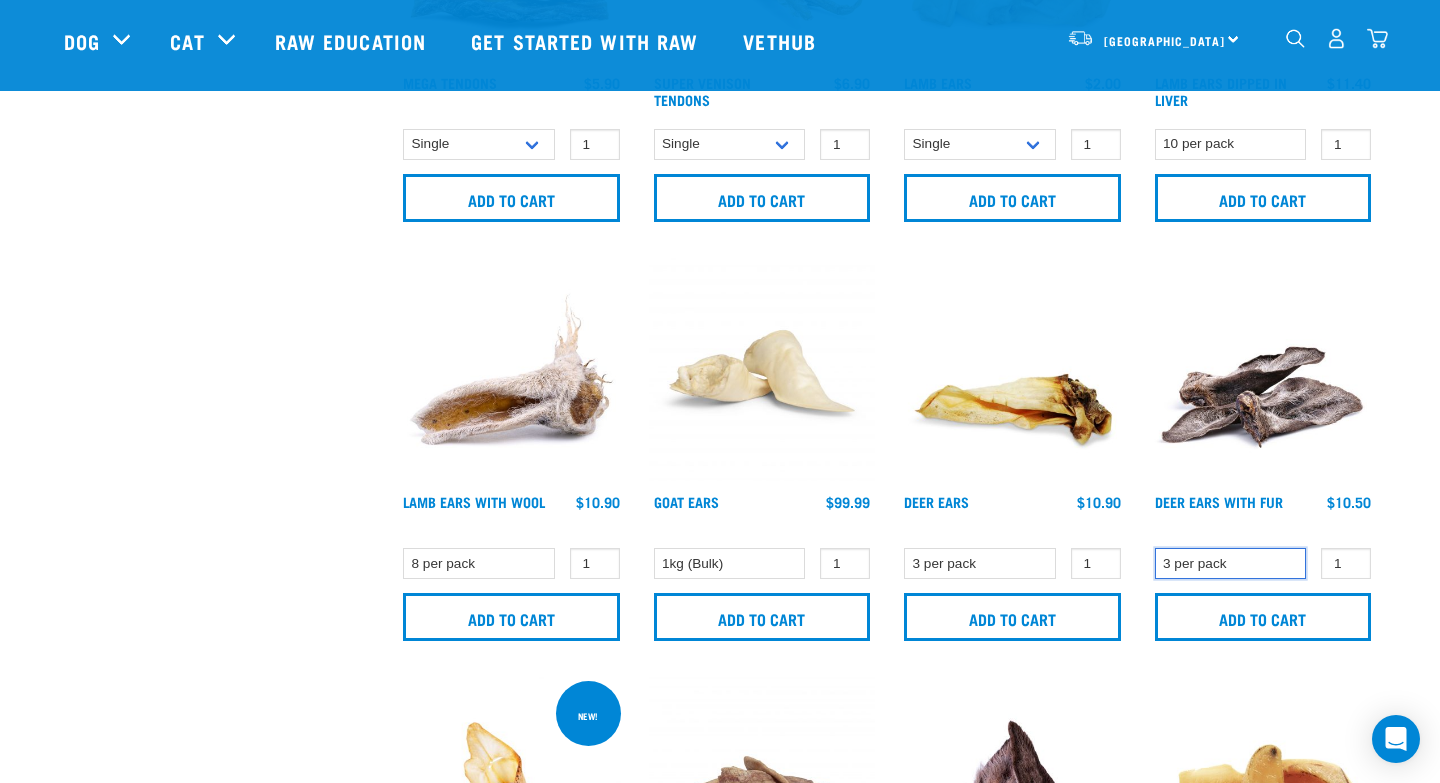 click on "3 per pack" at bounding box center [1231, 563] 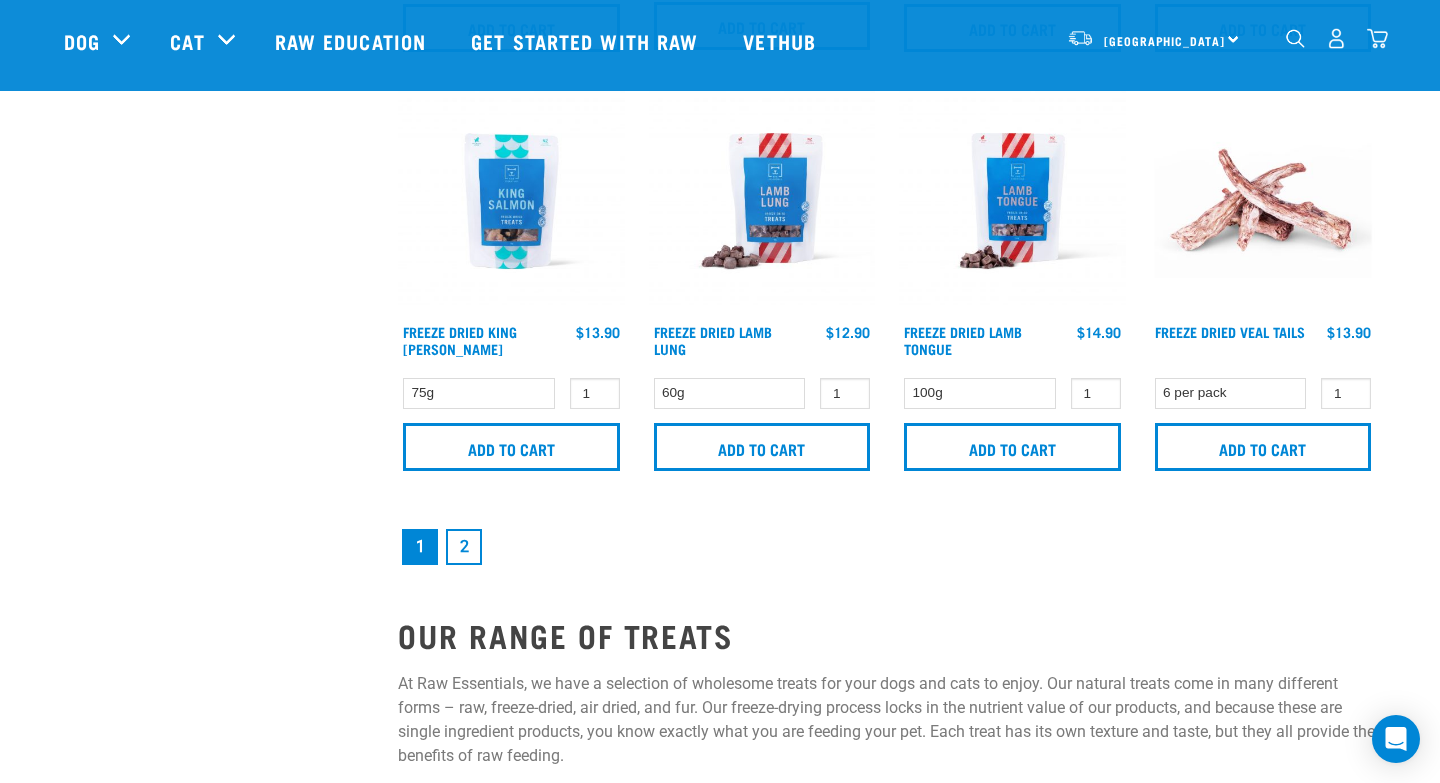 scroll, scrollTop: 3018, scrollLeft: 0, axis: vertical 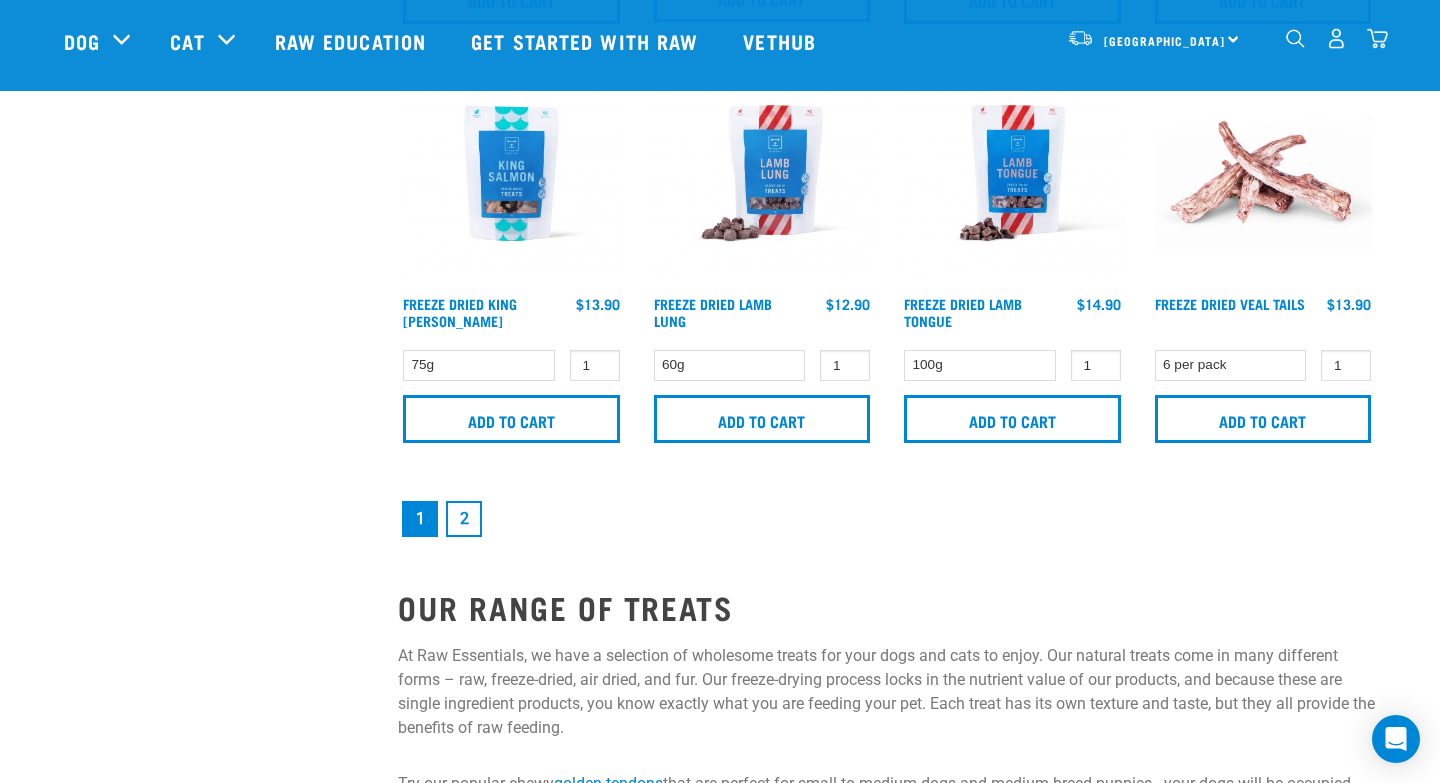 click on "2" at bounding box center [464, 519] 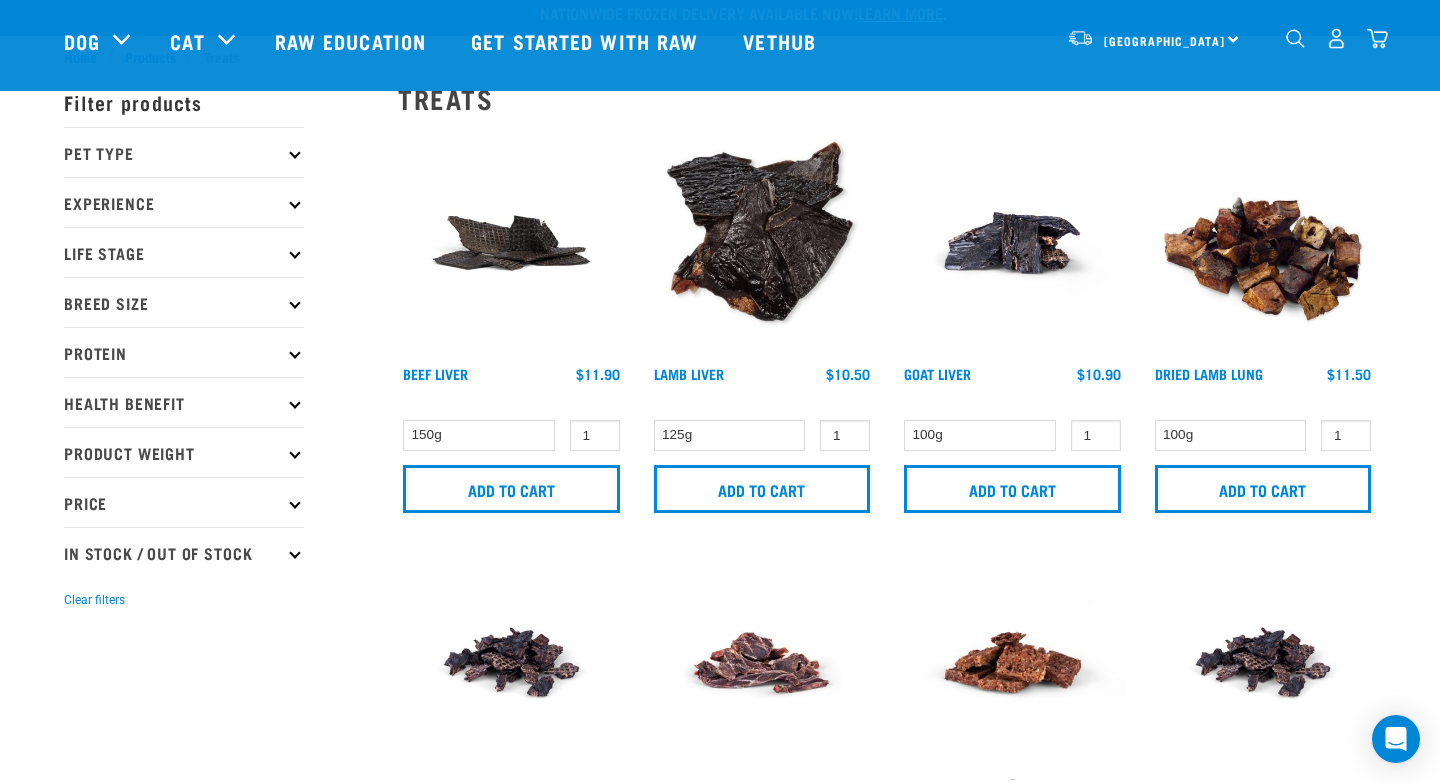 scroll, scrollTop: 358, scrollLeft: 0, axis: vertical 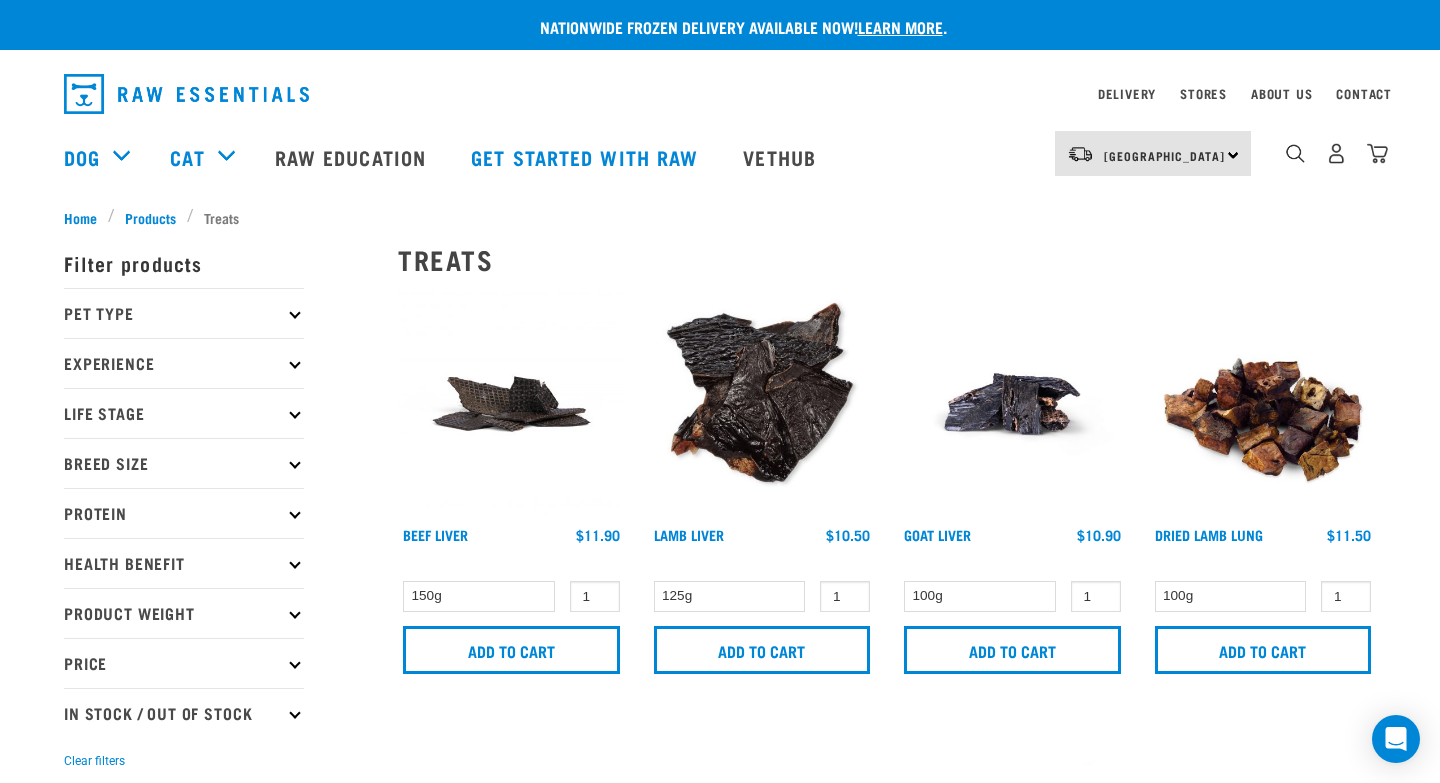 click at bounding box center (294, 513) 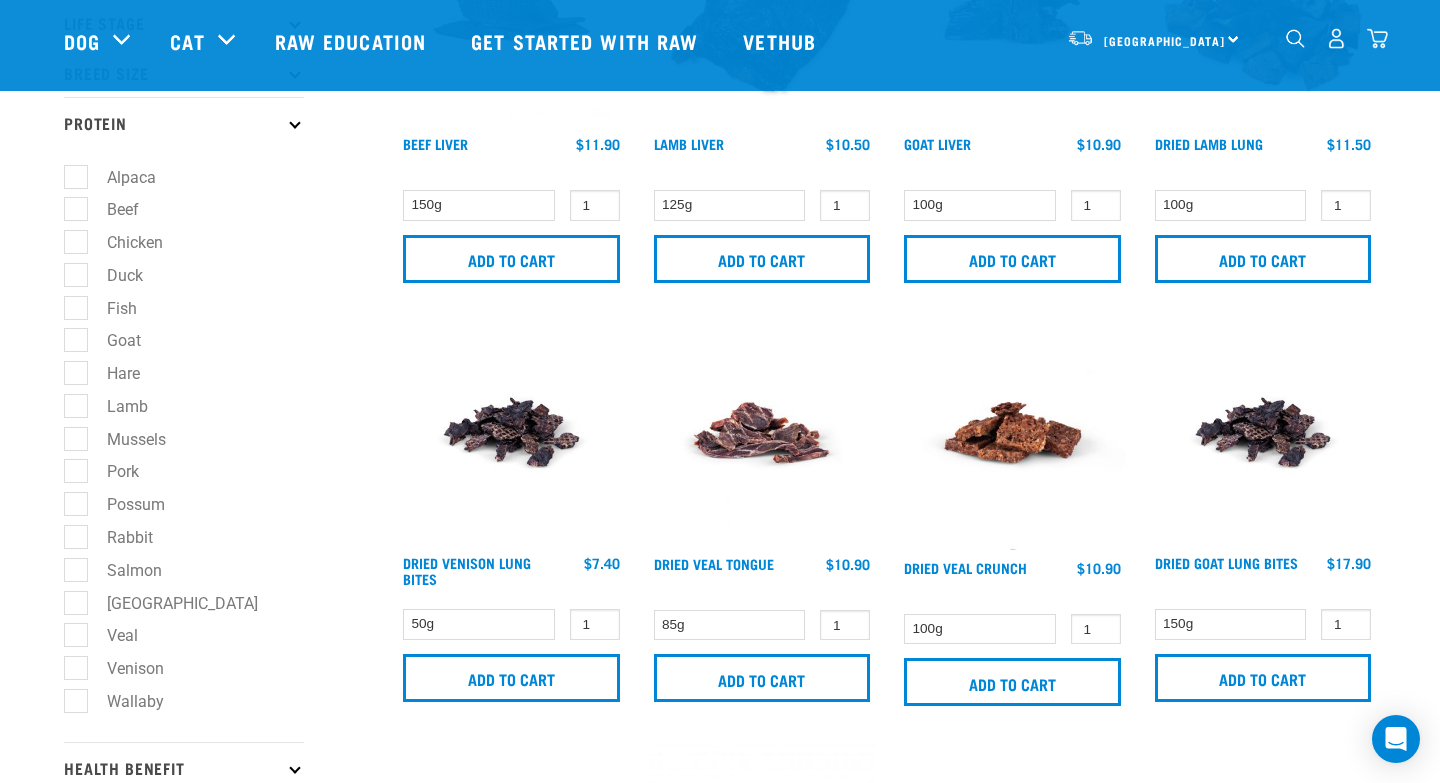 scroll, scrollTop: 251, scrollLeft: 0, axis: vertical 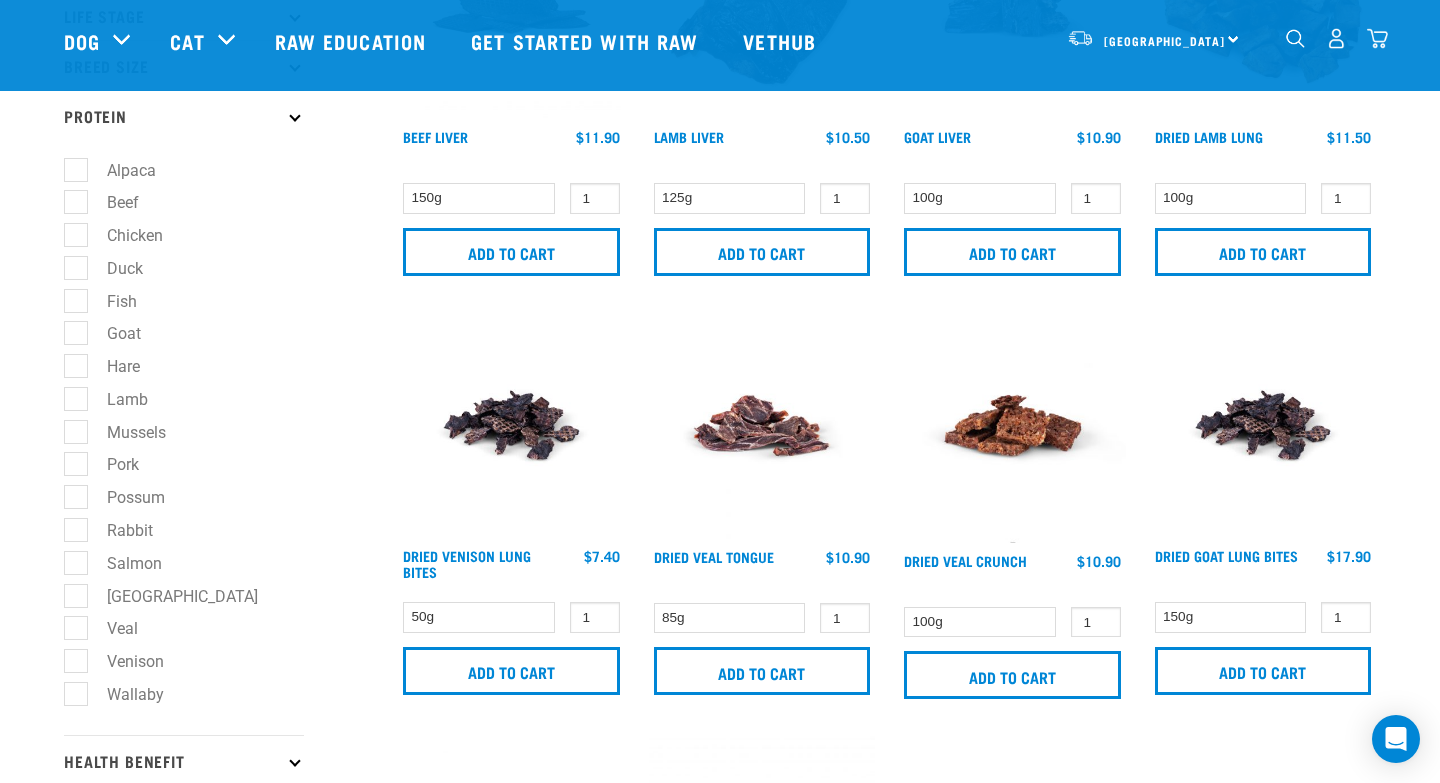 click on "Rabbit" at bounding box center (118, 530) 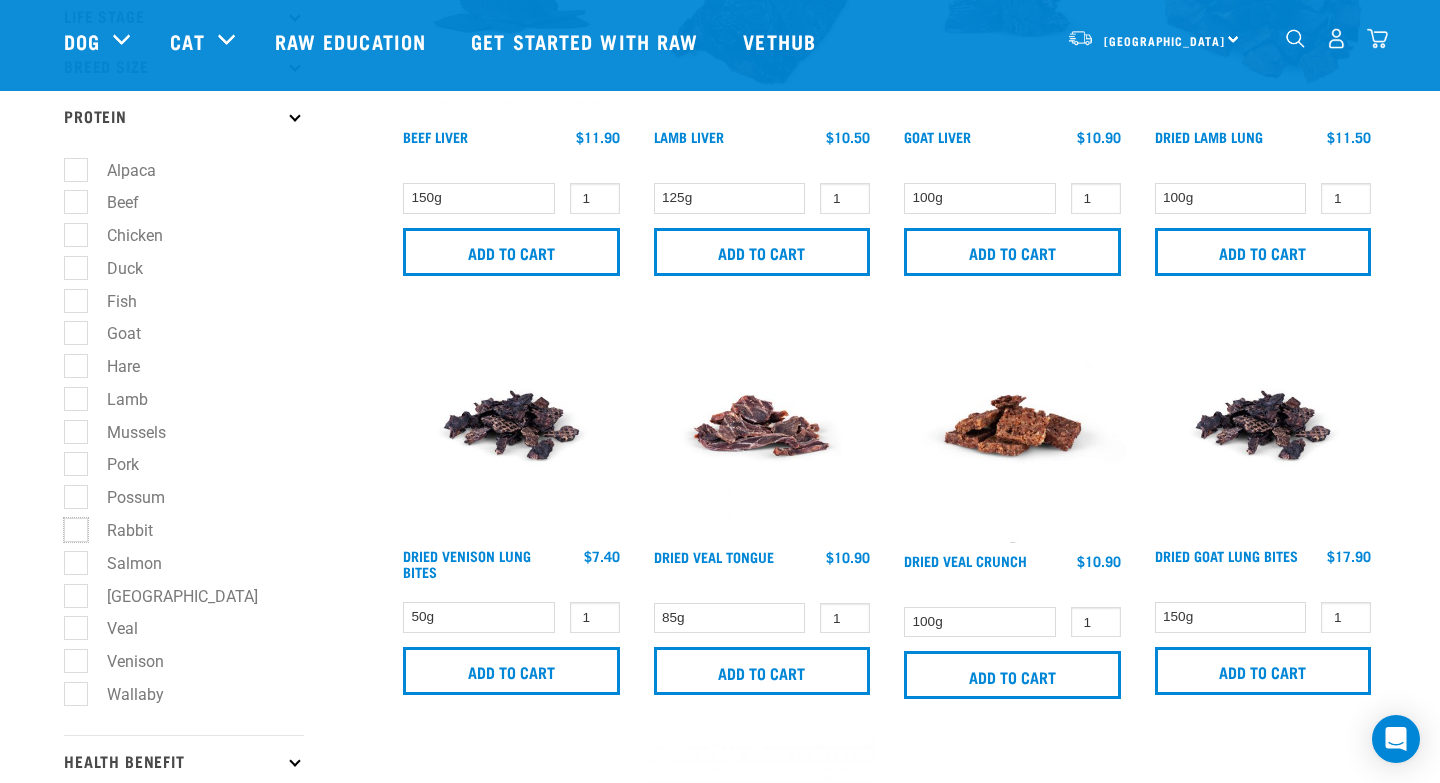 checkbox on "true" 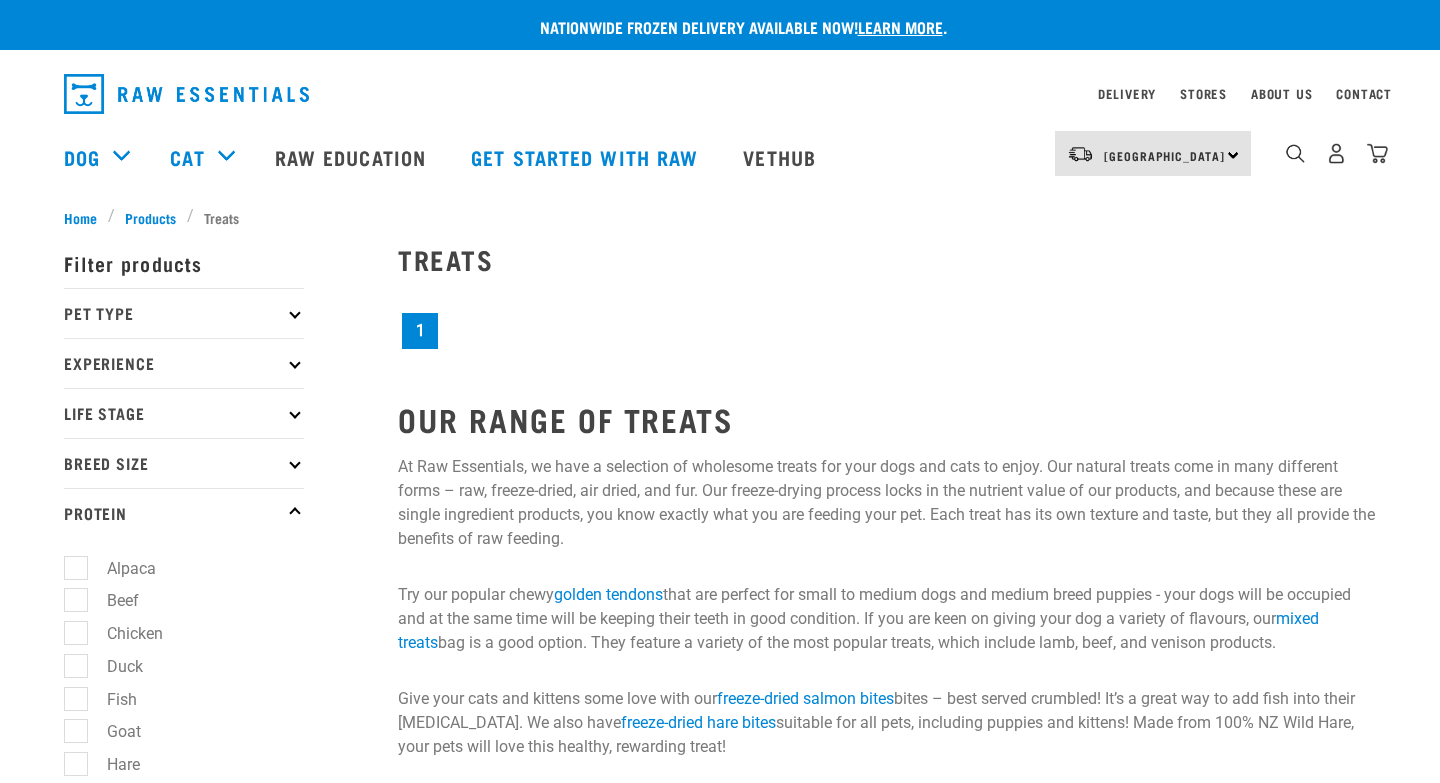 scroll, scrollTop: 0, scrollLeft: 0, axis: both 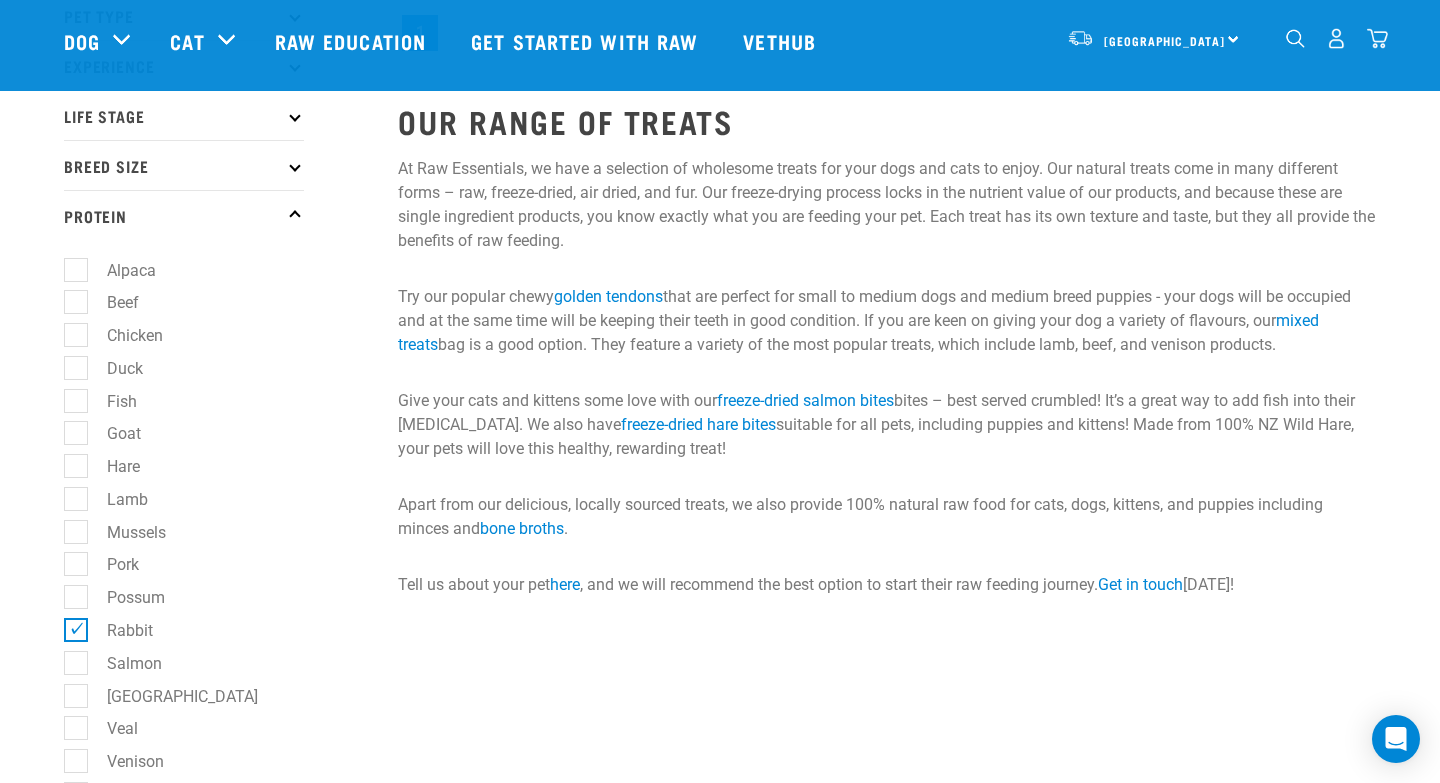 click on "Hare" at bounding box center (111, 466) 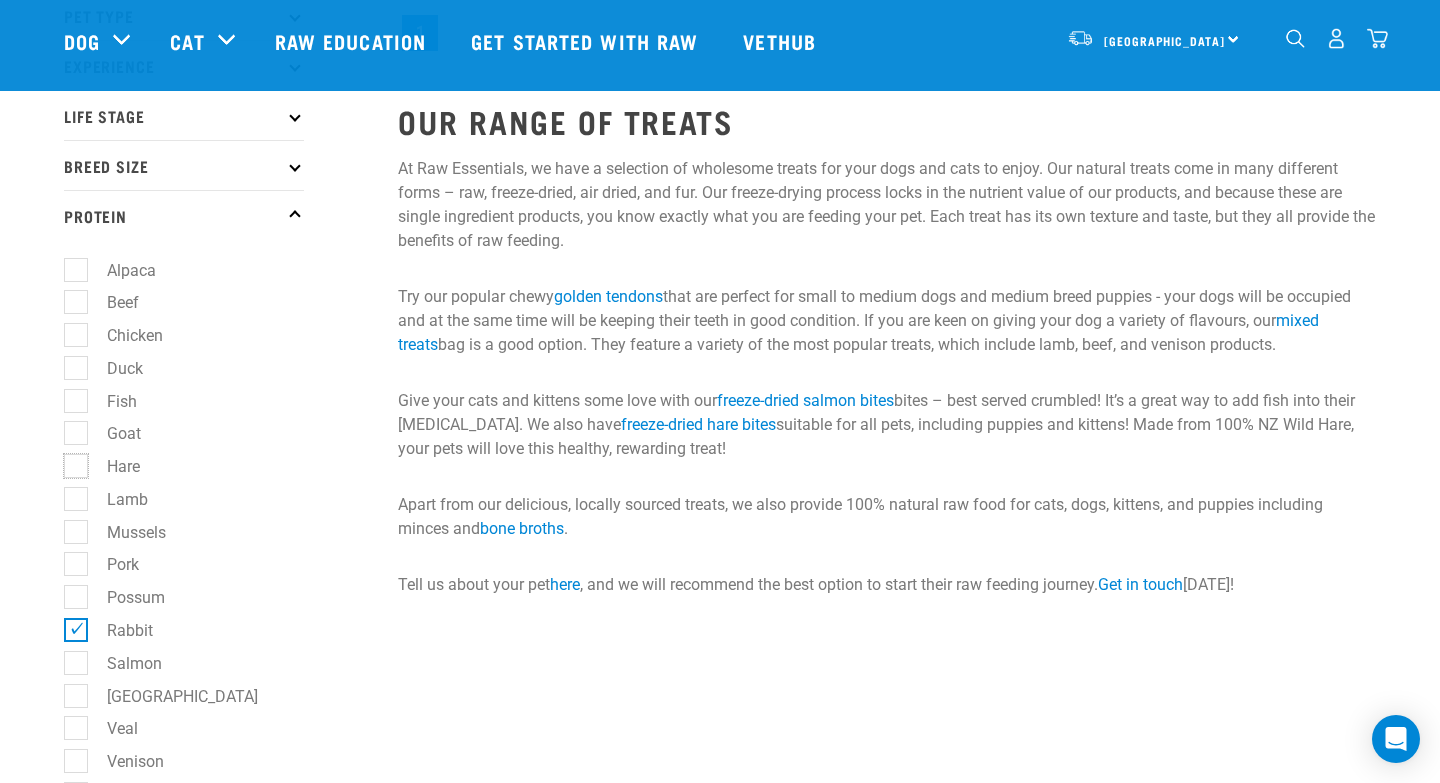 click on "Hare" at bounding box center (70, 463) 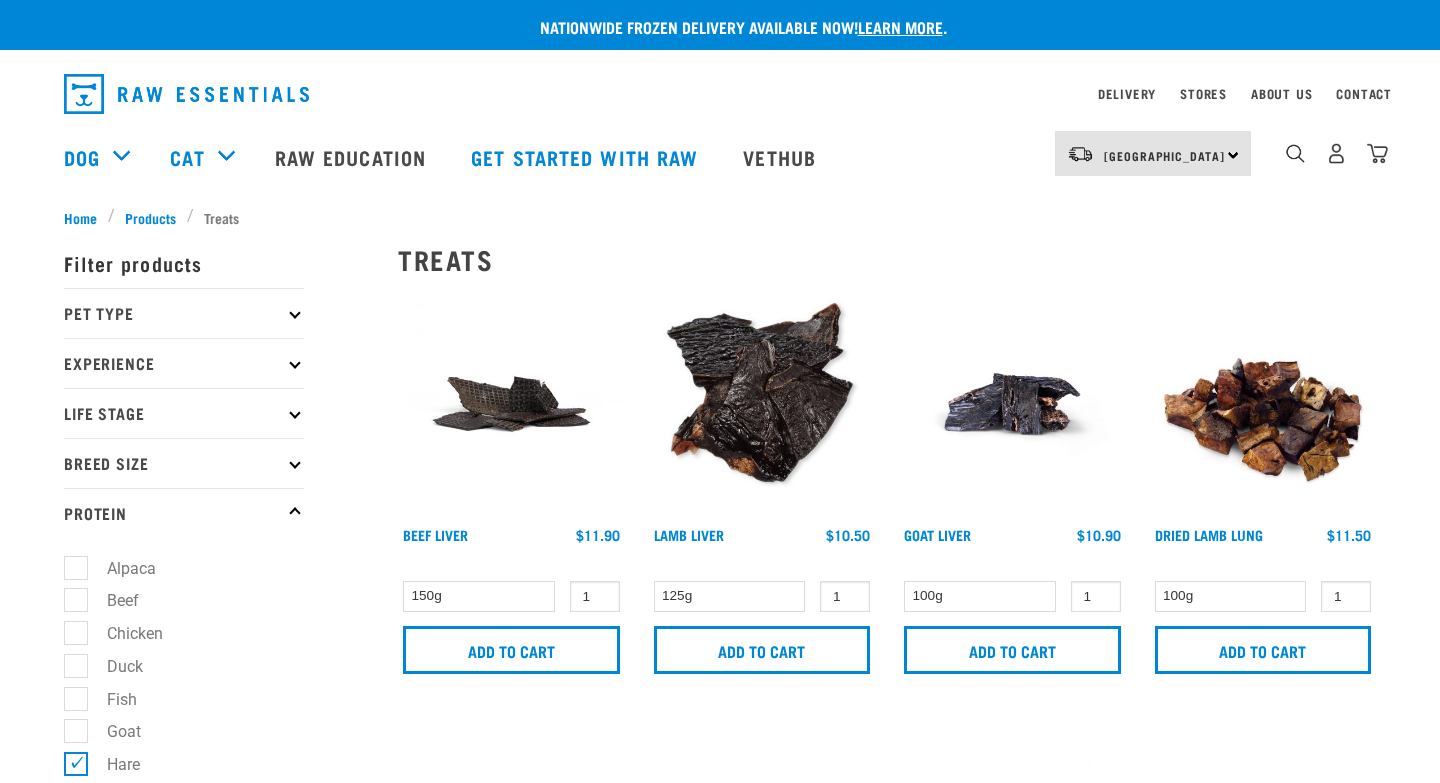scroll, scrollTop: 0, scrollLeft: 0, axis: both 